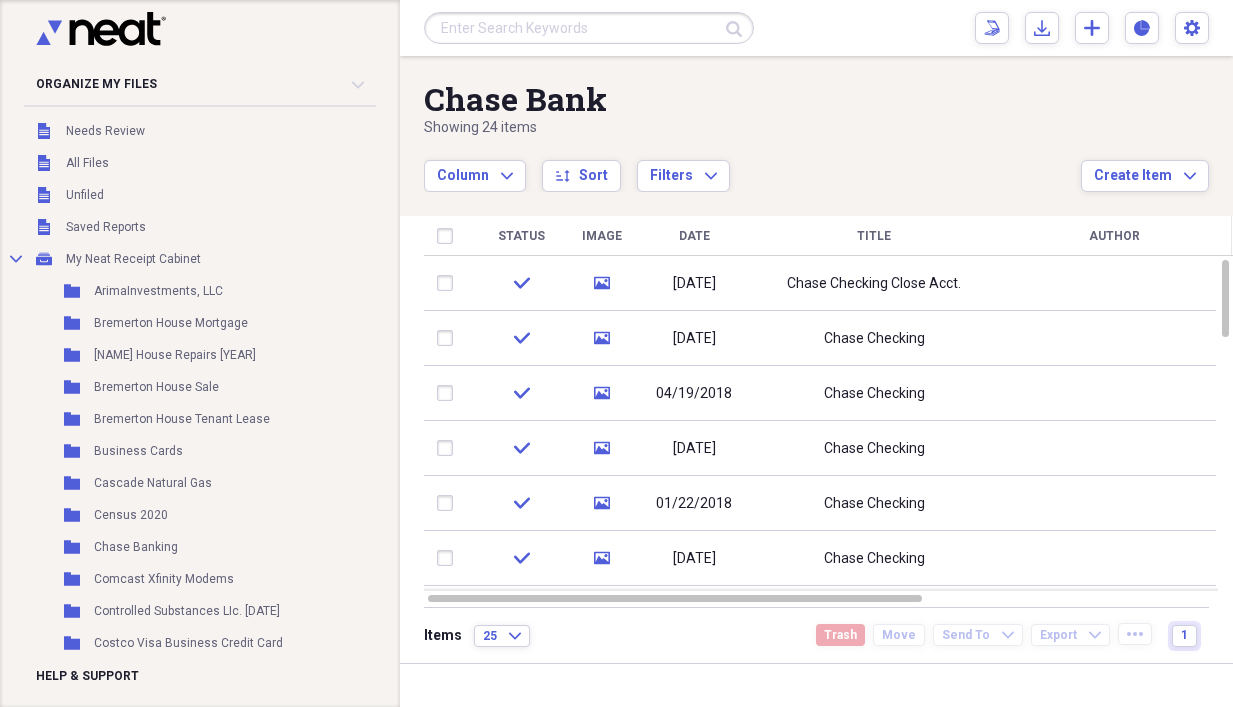 scroll, scrollTop: 0, scrollLeft: 0, axis: both 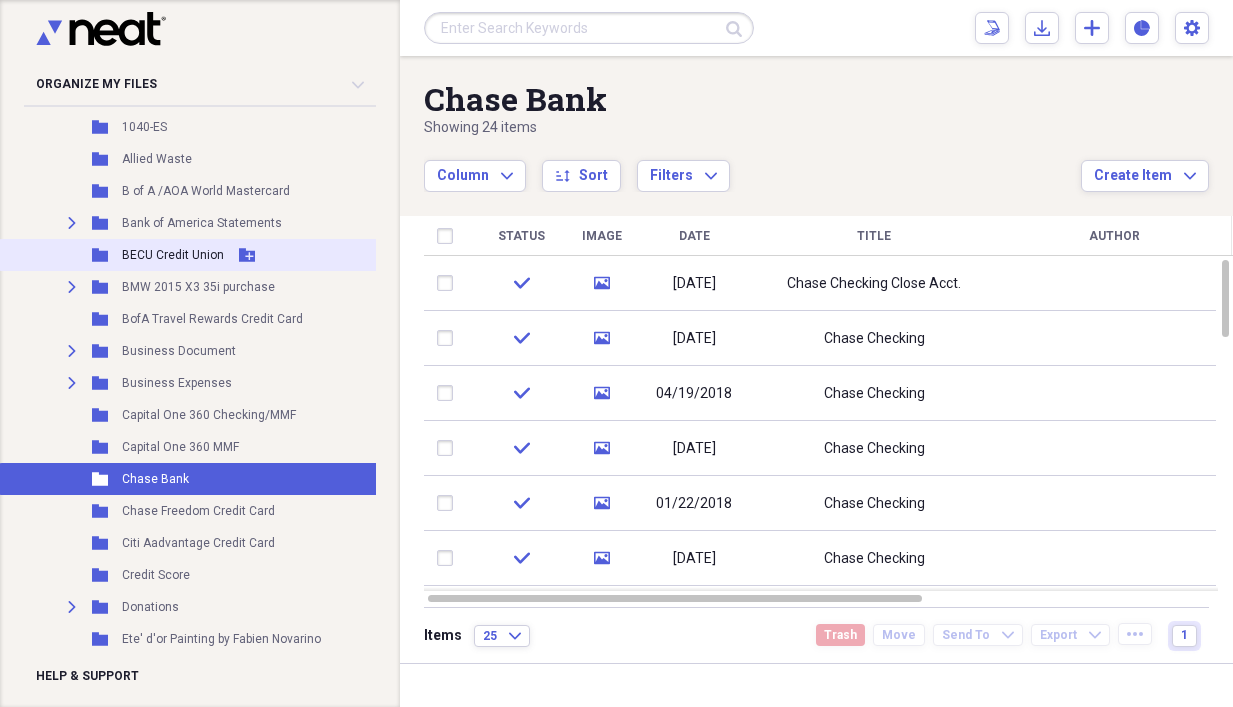 click on "Folder BECU Credit Union Add Folder" at bounding box center (256, 255) 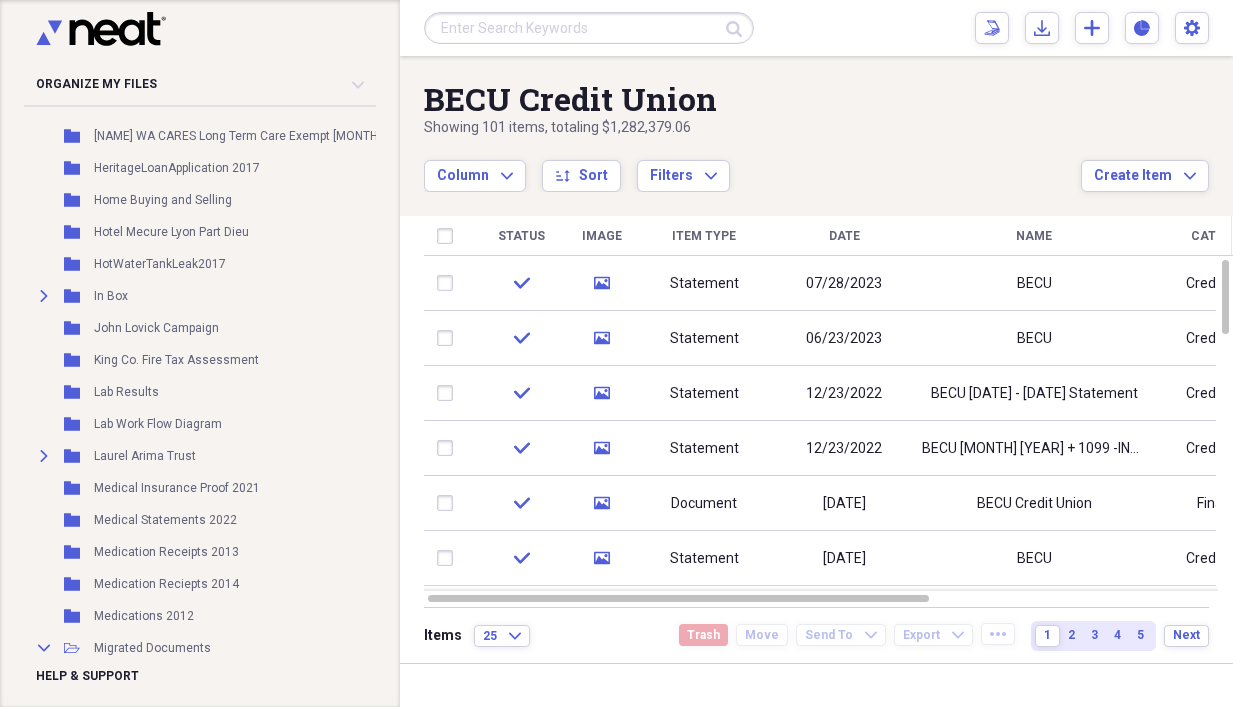 scroll, scrollTop: 1100, scrollLeft: 0, axis: vertical 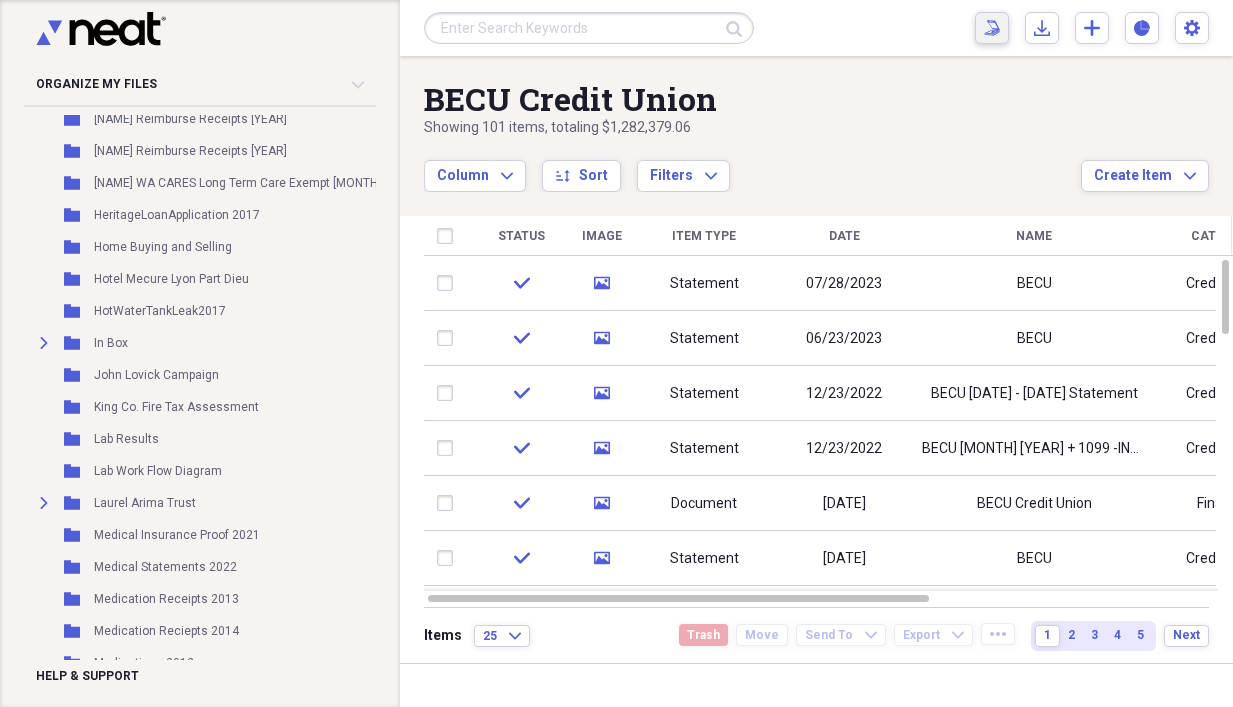 click on "Scan Scan" at bounding box center (992, 28) 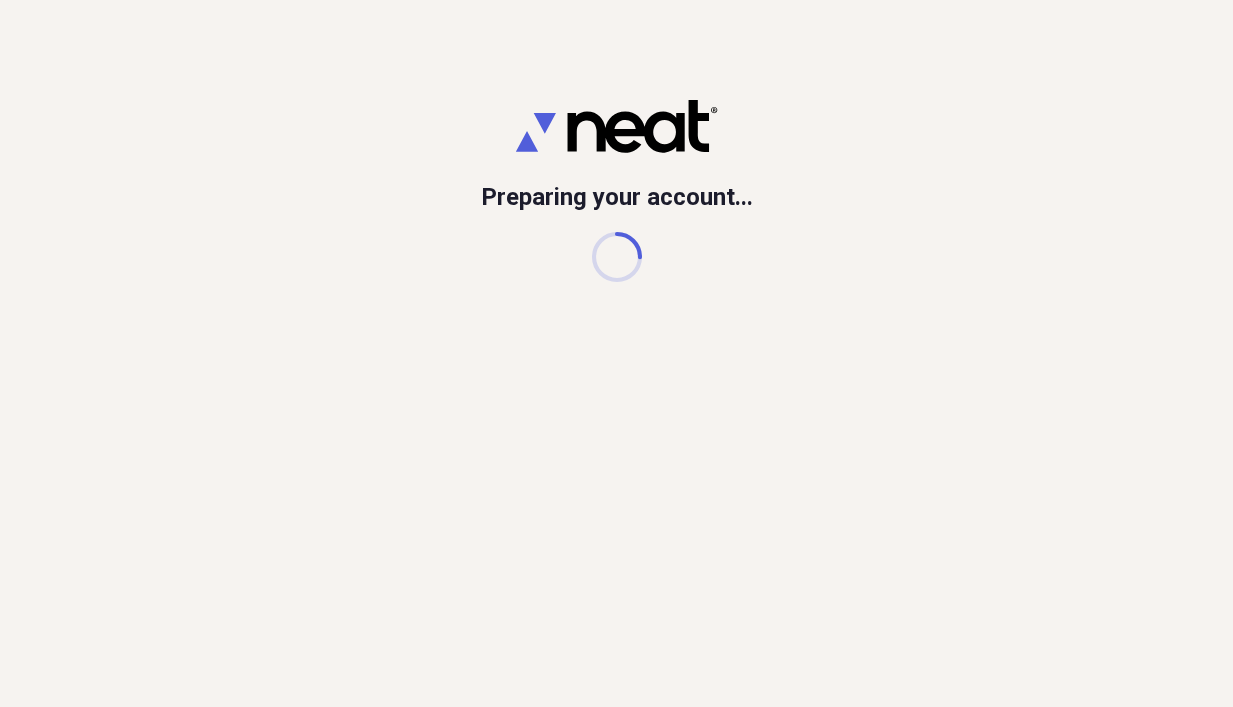 scroll, scrollTop: 0, scrollLeft: 0, axis: both 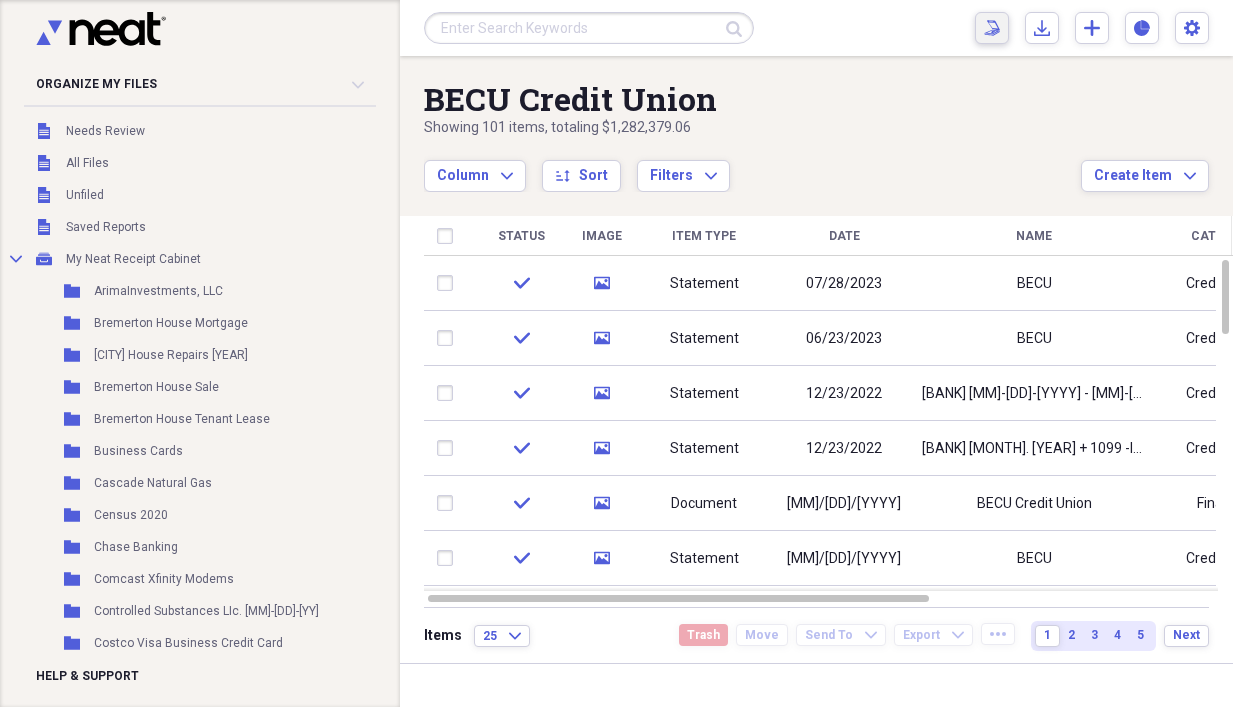 click on "Scan" 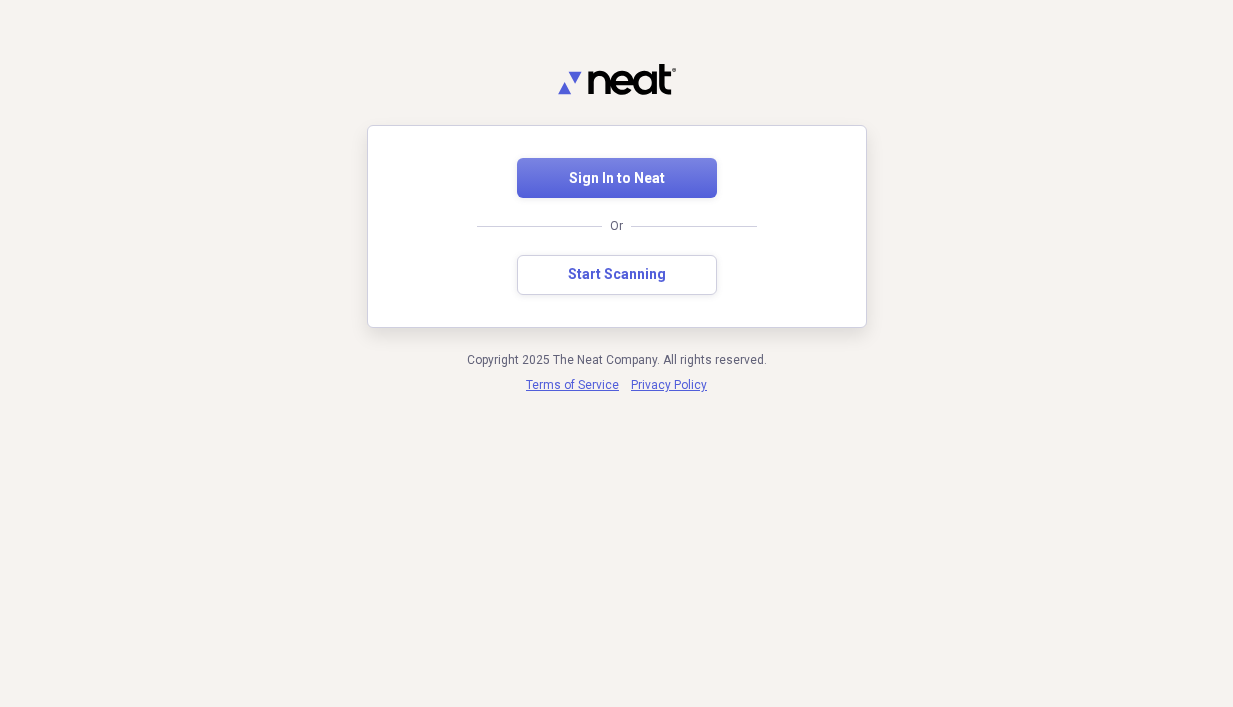 scroll, scrollTop: 0, scrollLeft: 0, axis: both 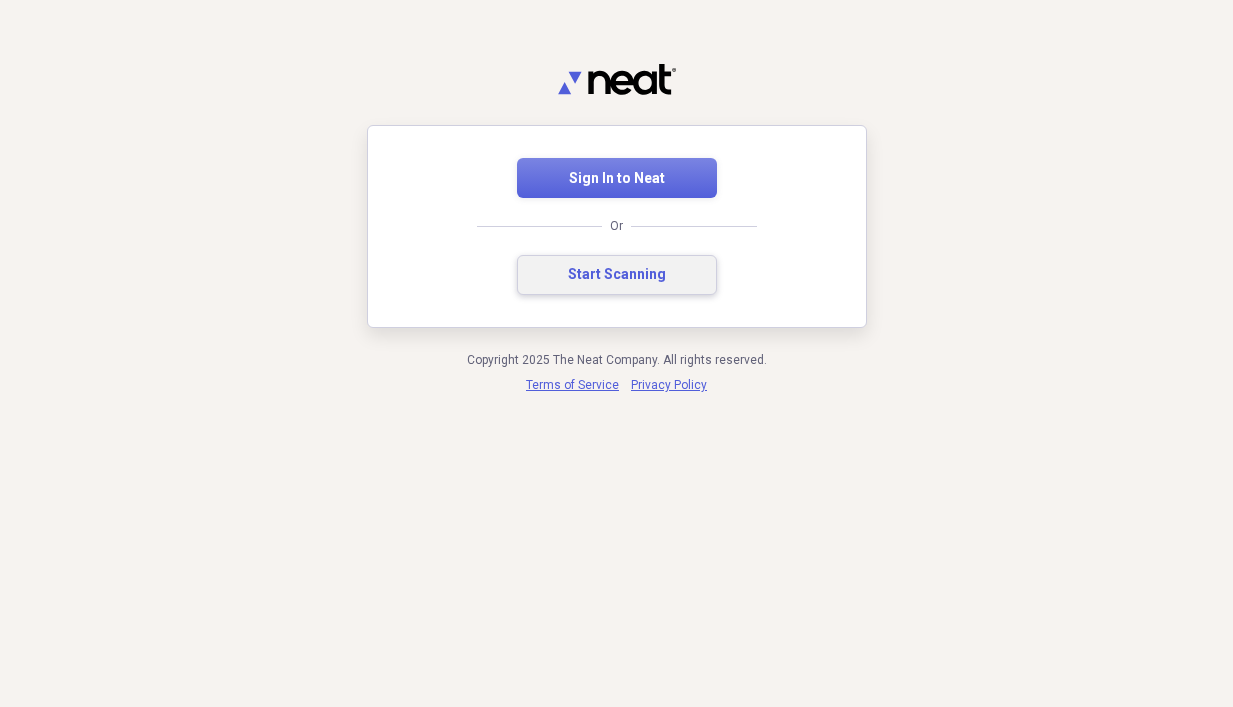 click on "Start Scanning" at bounding box center [617, 275] 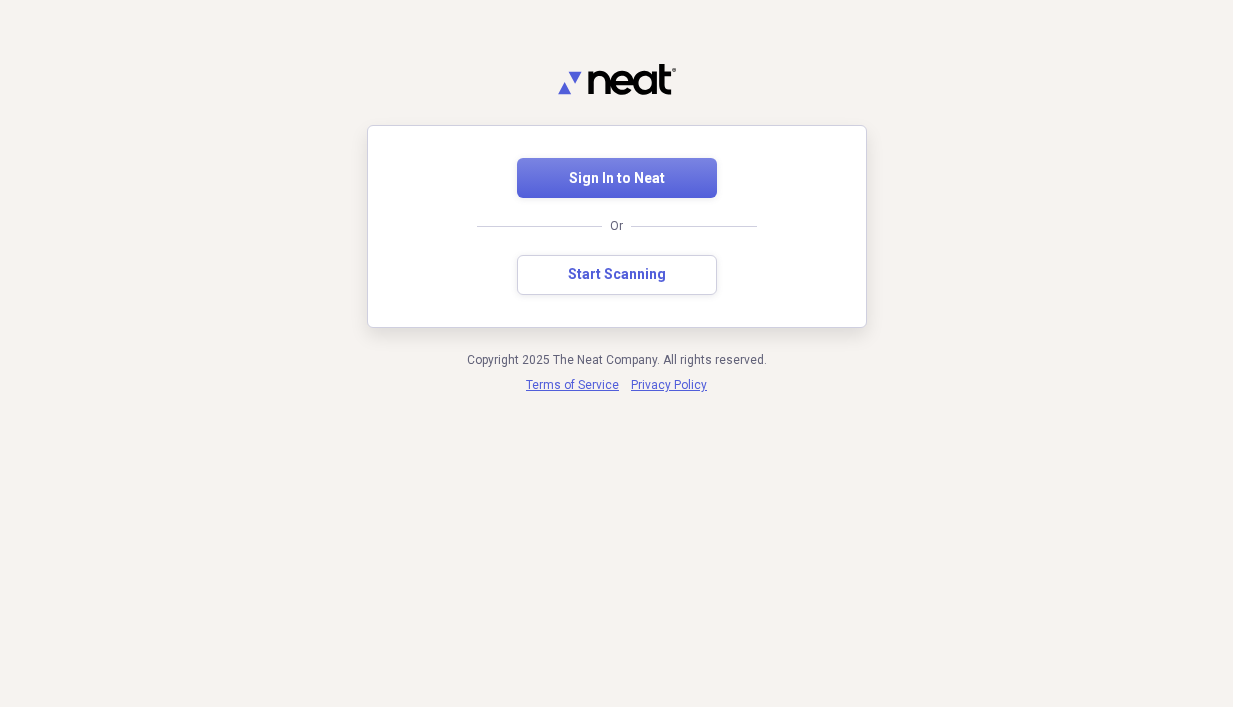 scroll, scrollTop: 0, scrollLeft: 0, axis: both 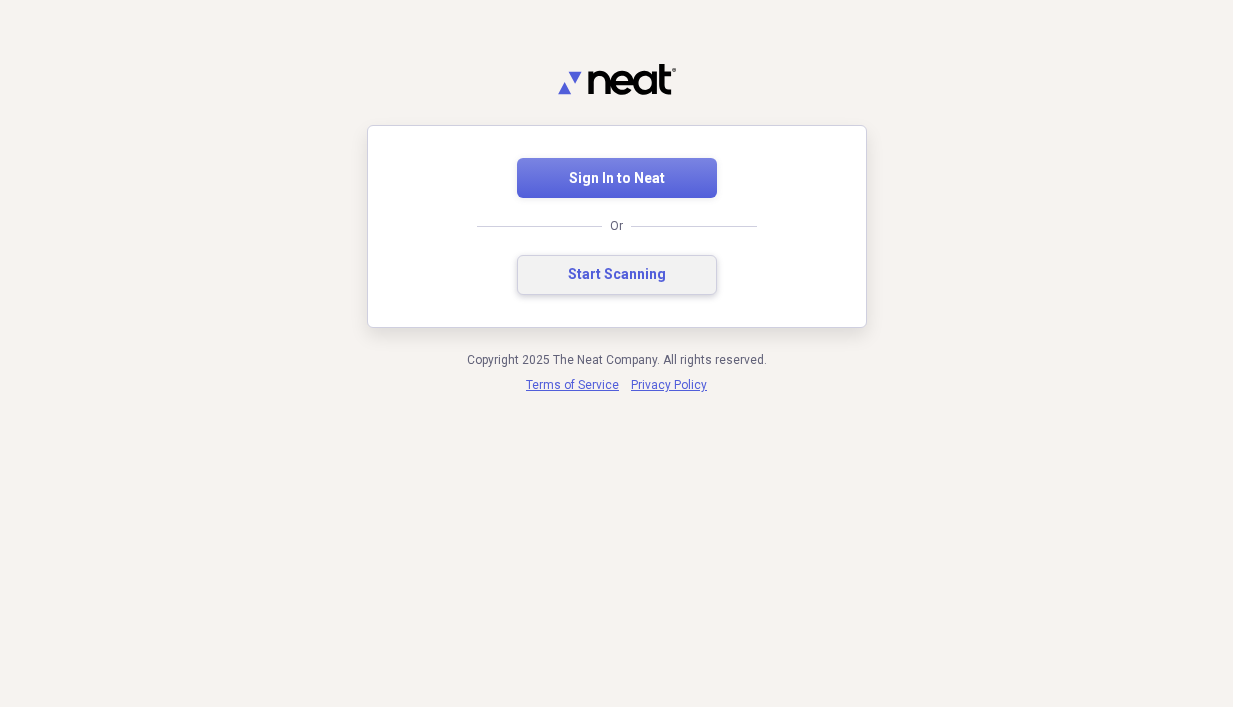 click on "Start Scanning" at bounding box center [617, 275] 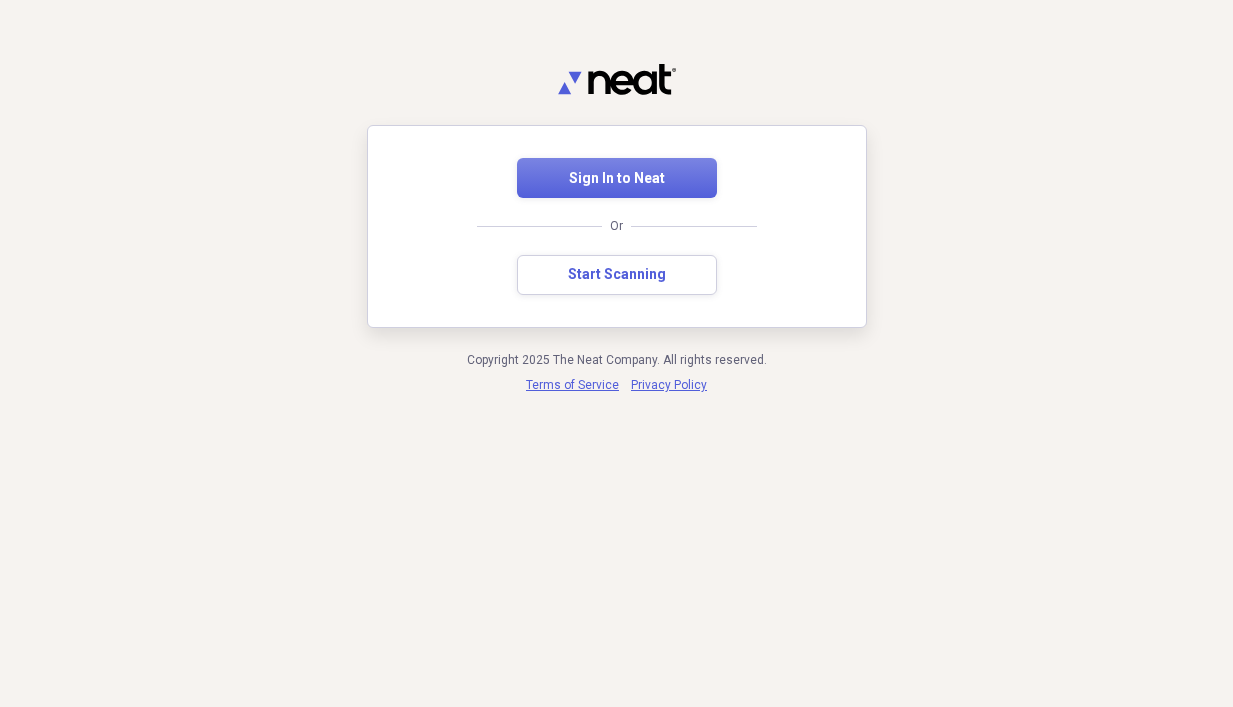 scroll, scrollTop: 0, scrollLeft: 0, axis: both 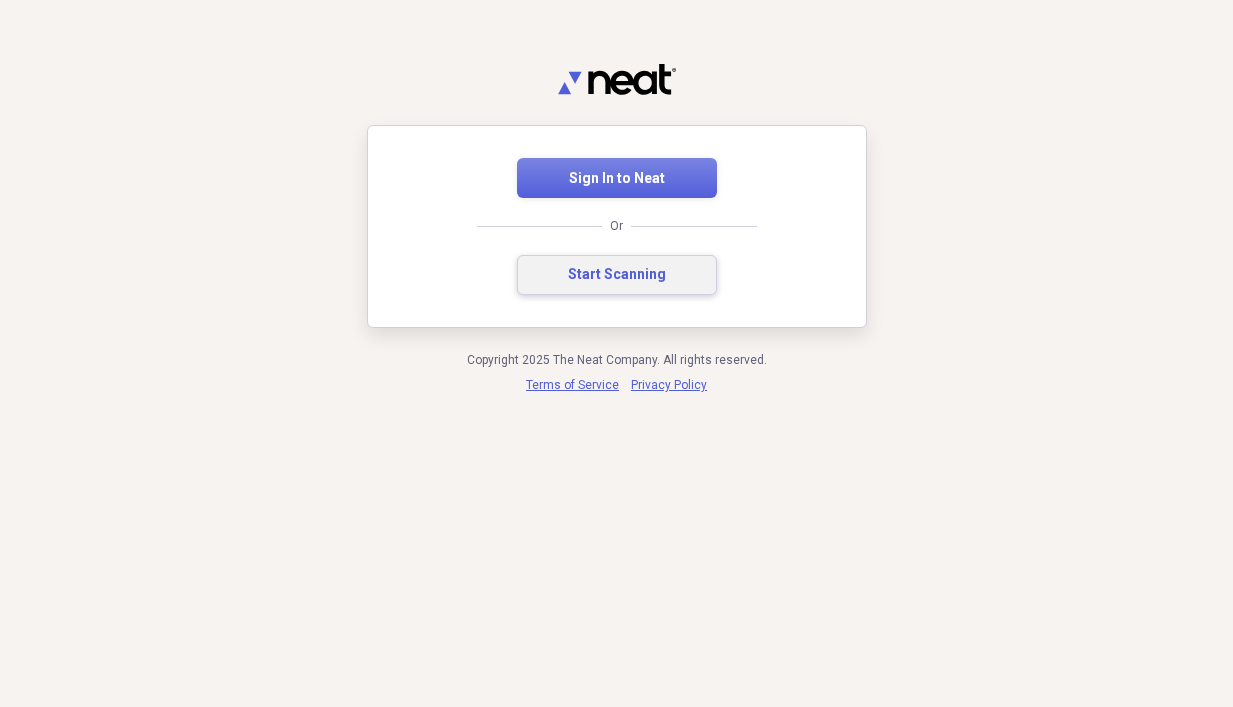 click on "Start Scanning" at bounding box center [617, 275] 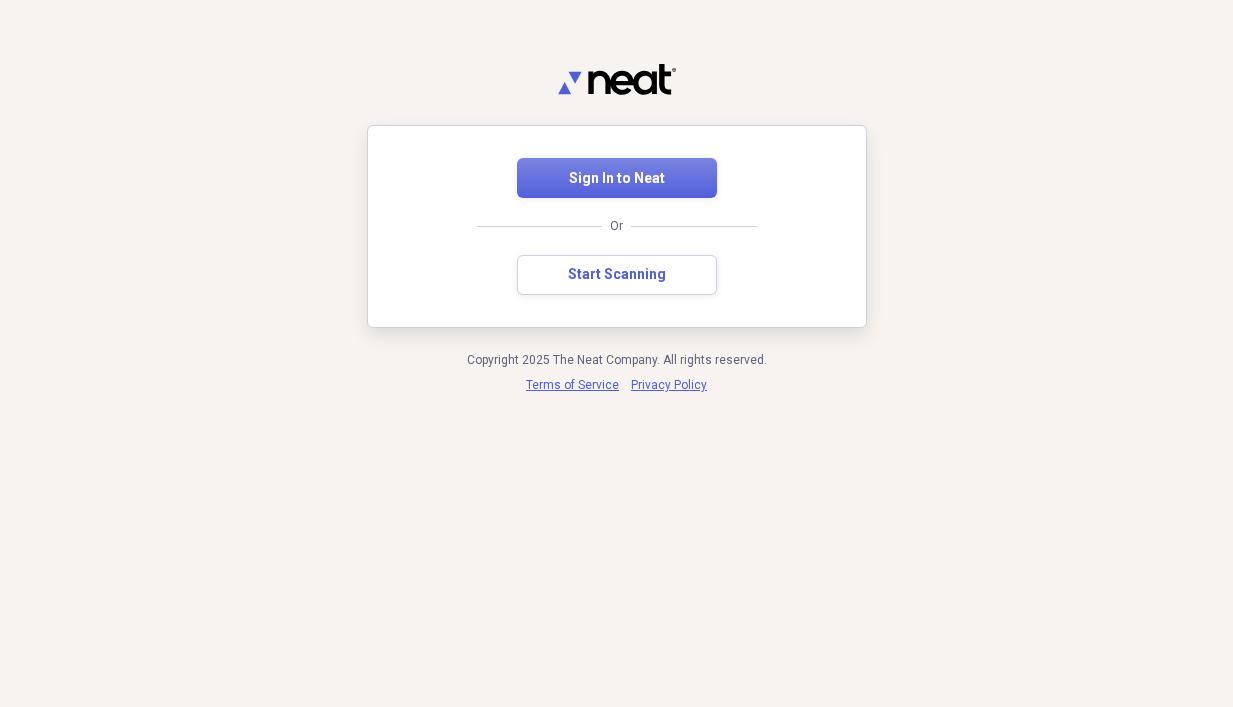 scroll, scrollTop: 0, scrollLeft: 0, axis: both 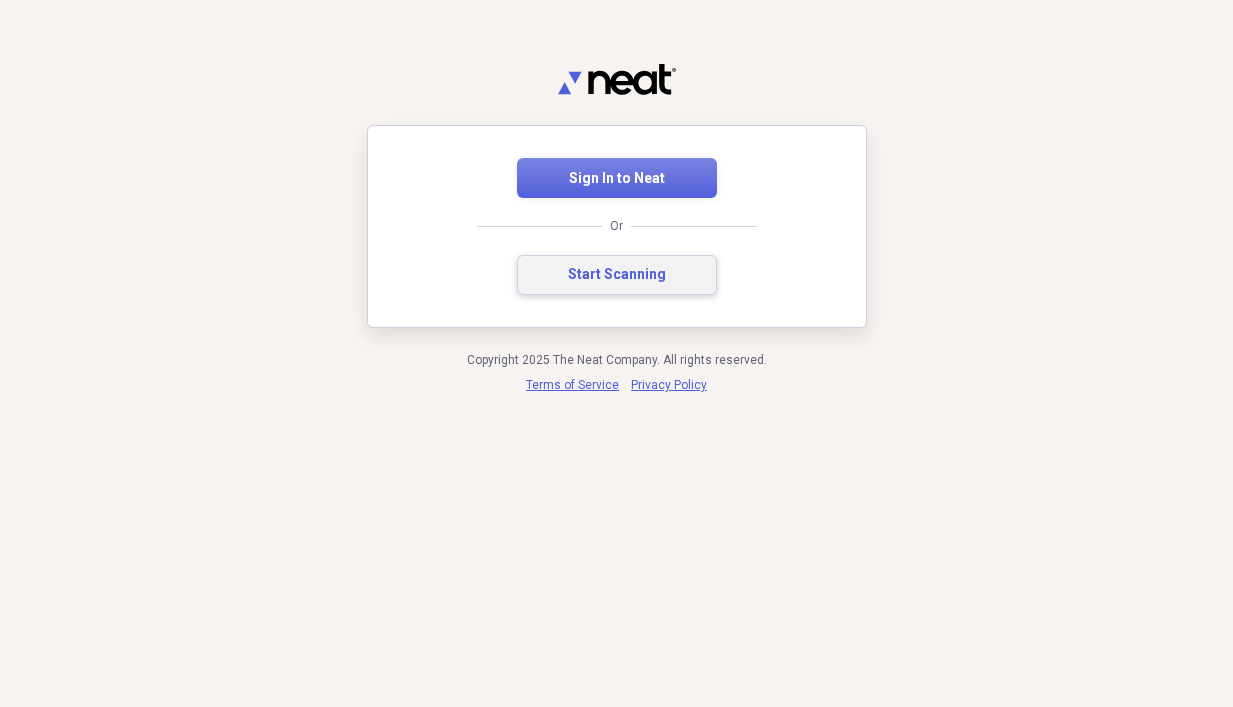 click on "Start Scanning" at bounding box center [617, 275] 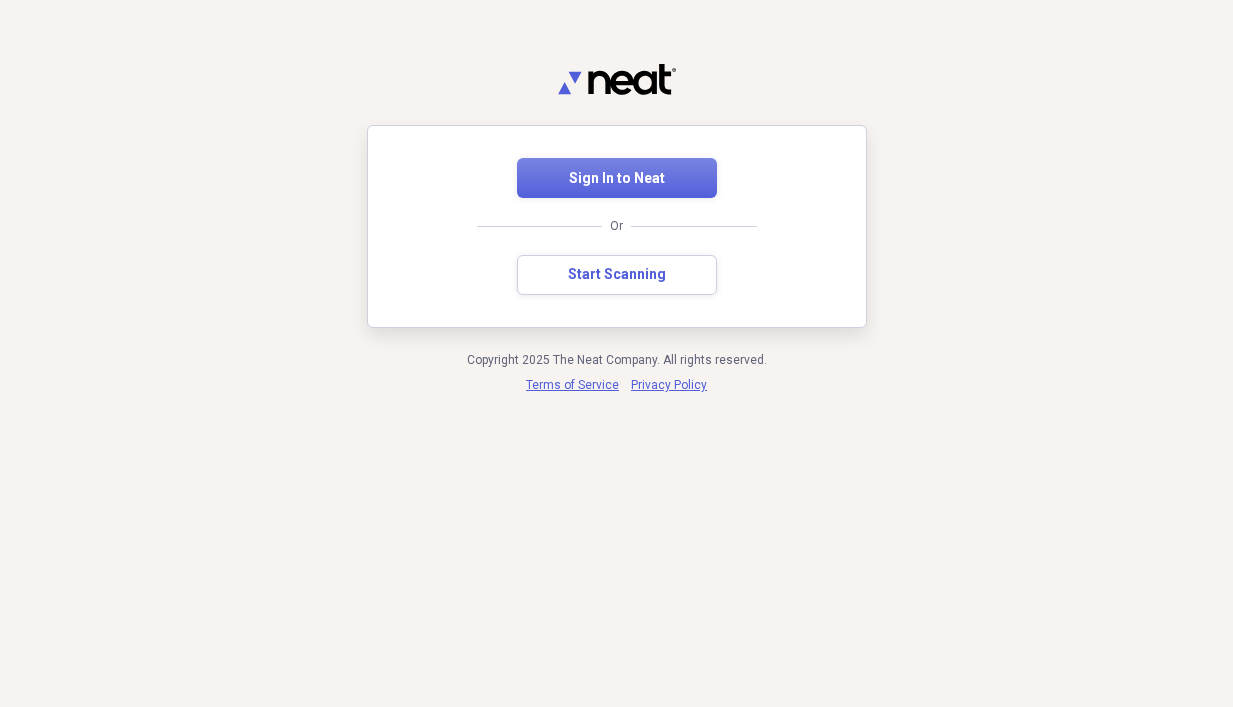 scroll, scrollTop: 0, scrollLeft: 0, axis: both 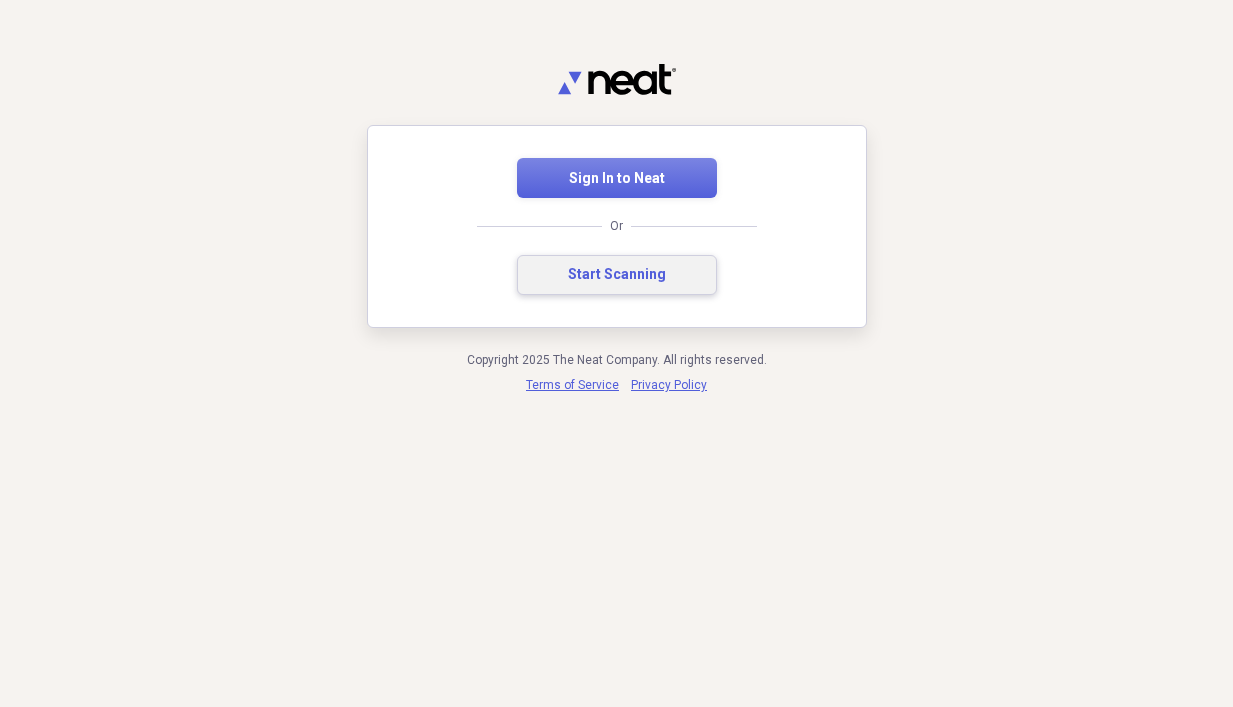 click on "Start Scanning" at bounding box center [617, 275] 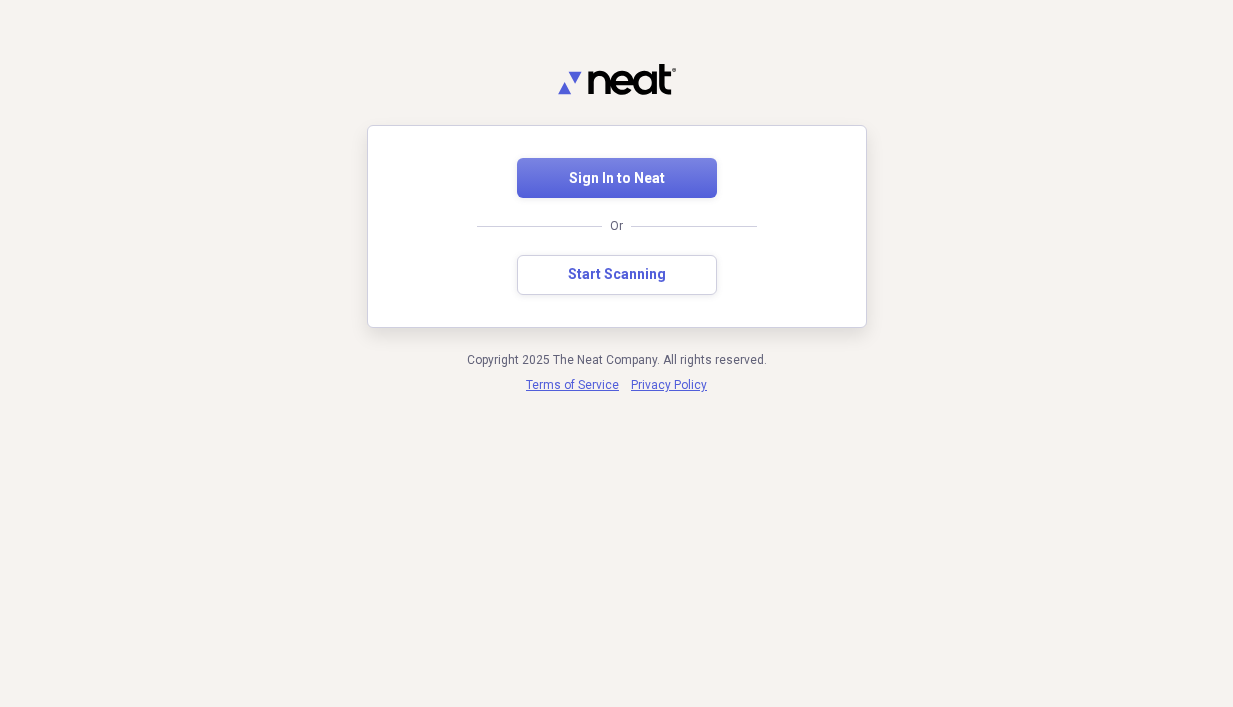scroll, scrollTop: 0, scrollLeft: 0, axis: both 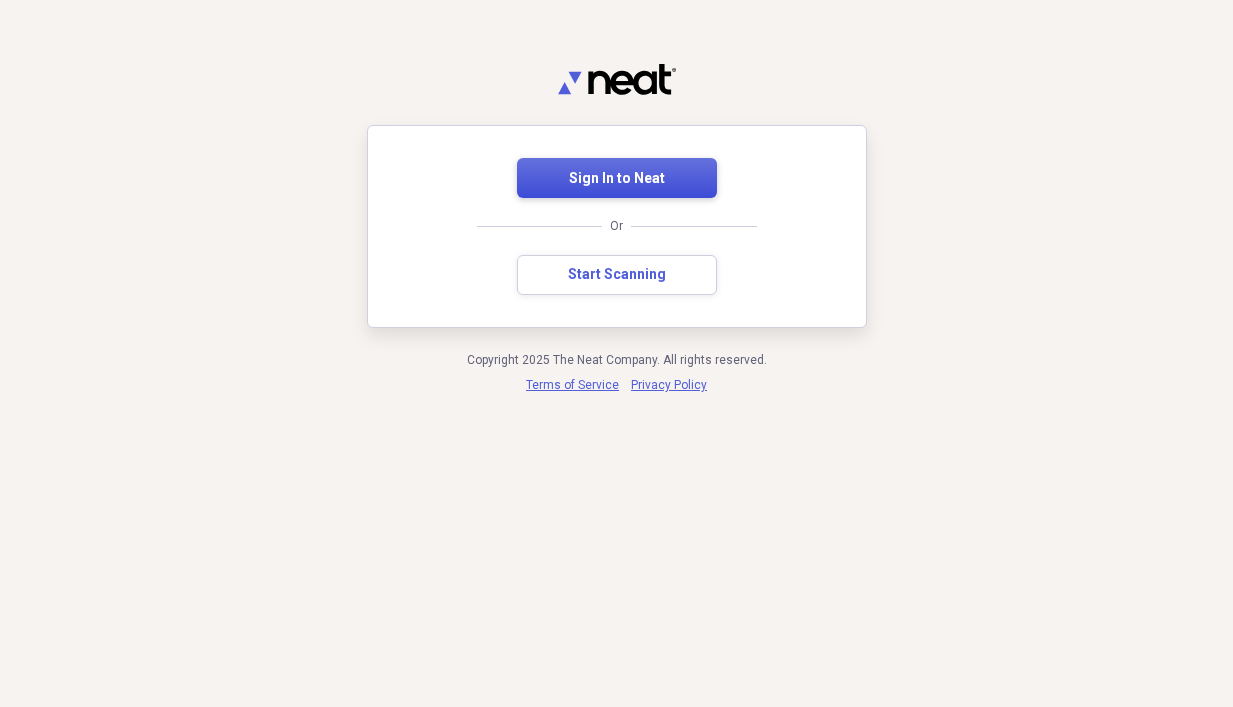 click on "Sign In to Neat" at bounding box center (617, 179) 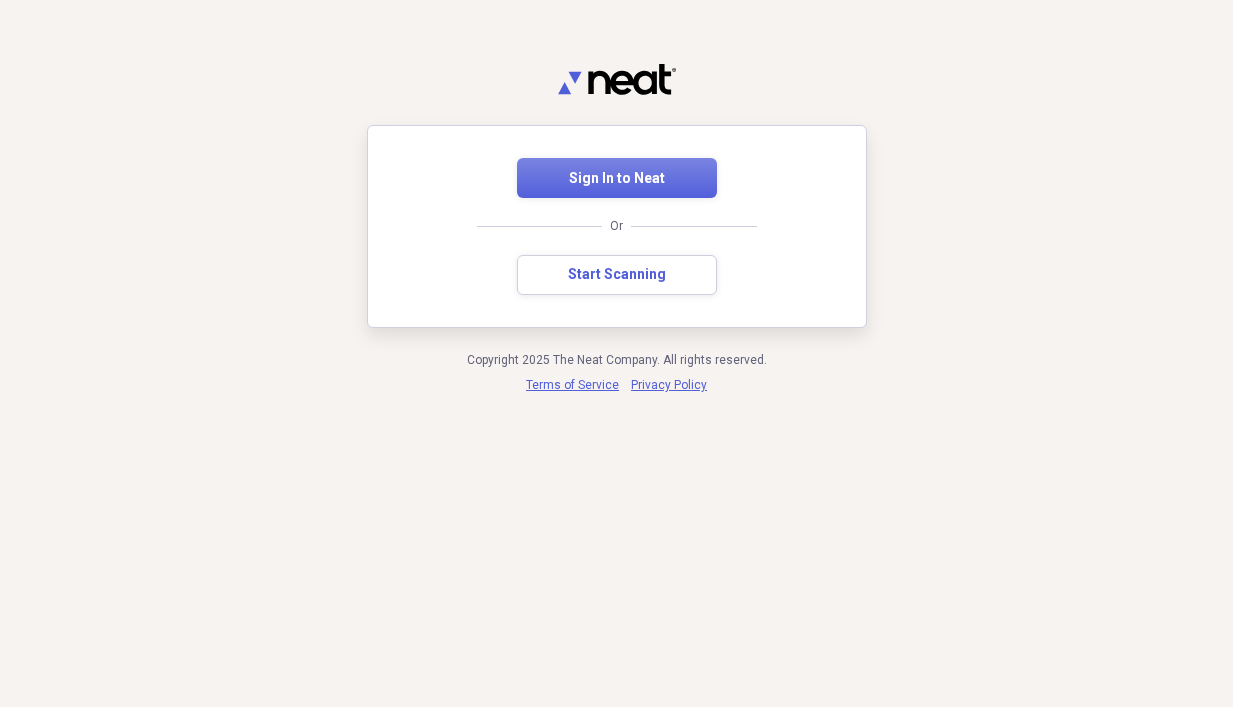 scroll, scrollTop: 0, scrollLeft: 0, axis: both 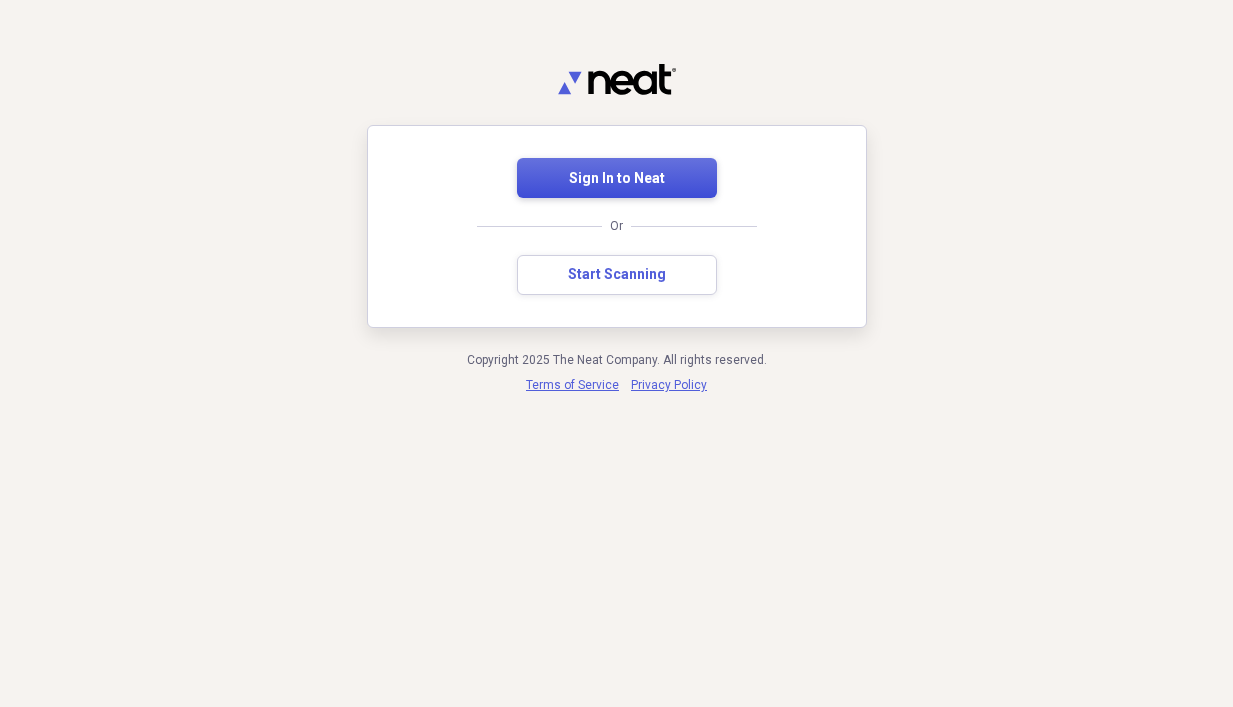 click on "Sign In to Neat" at bounding box center (617, 179) 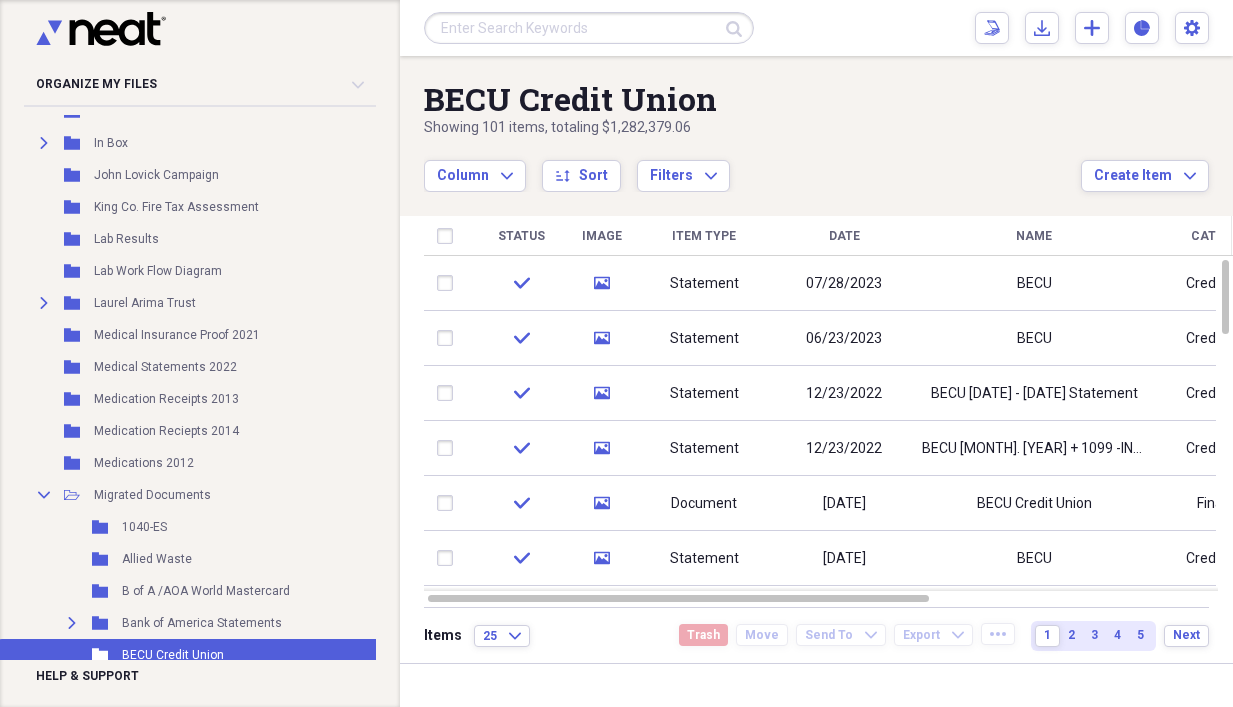 scroll, scrollTop: 1400, scrollLeft: 0, axis: vertical 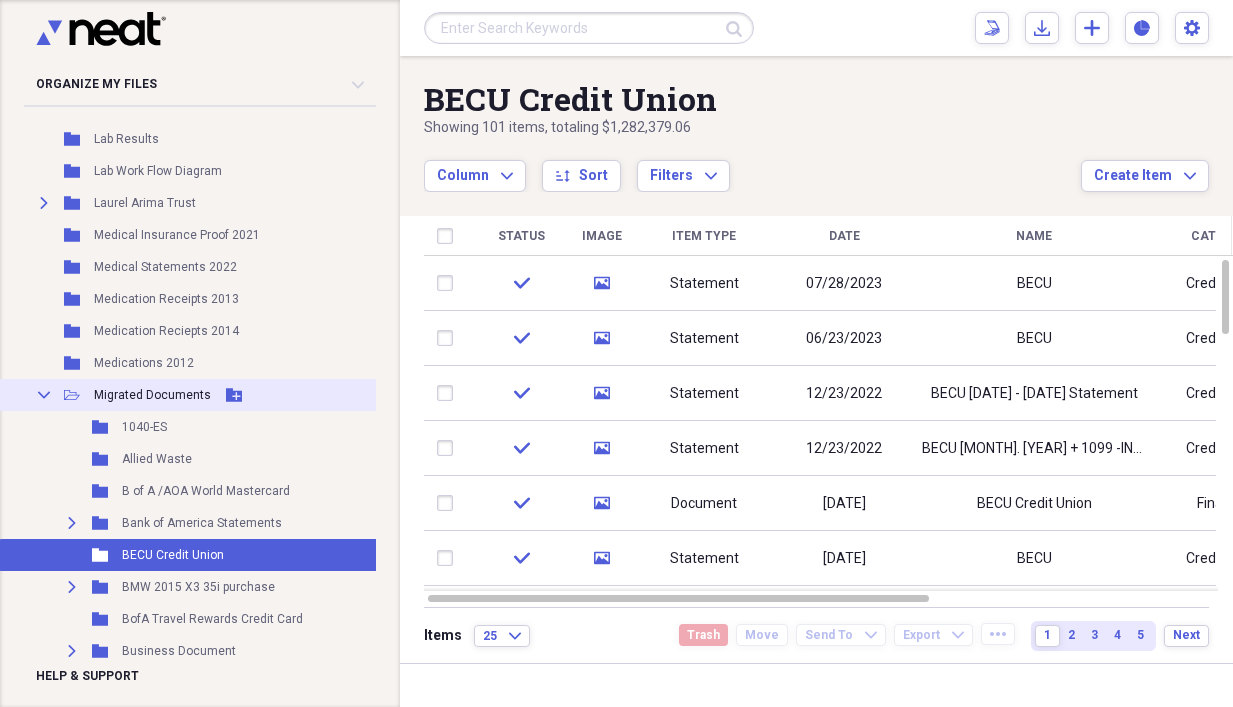 click on "Collapse" at bounding box center (44, 395) 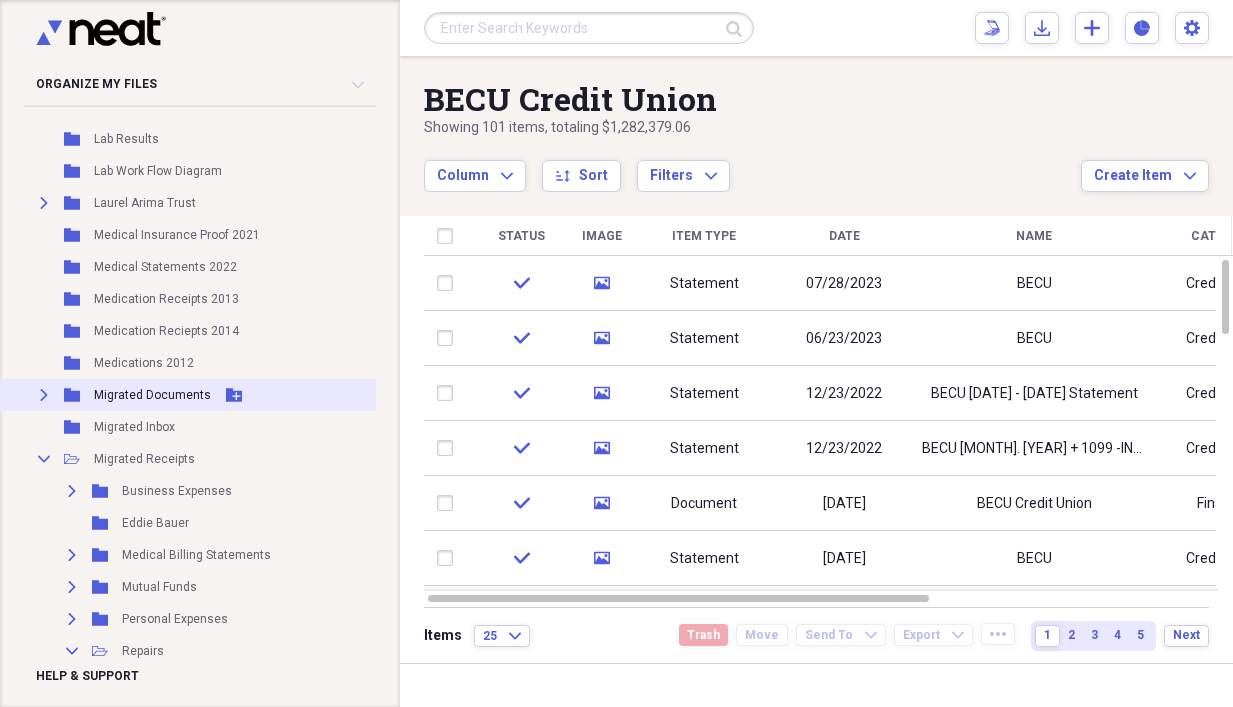 click on "Expand" at bounding box center (44, 395) 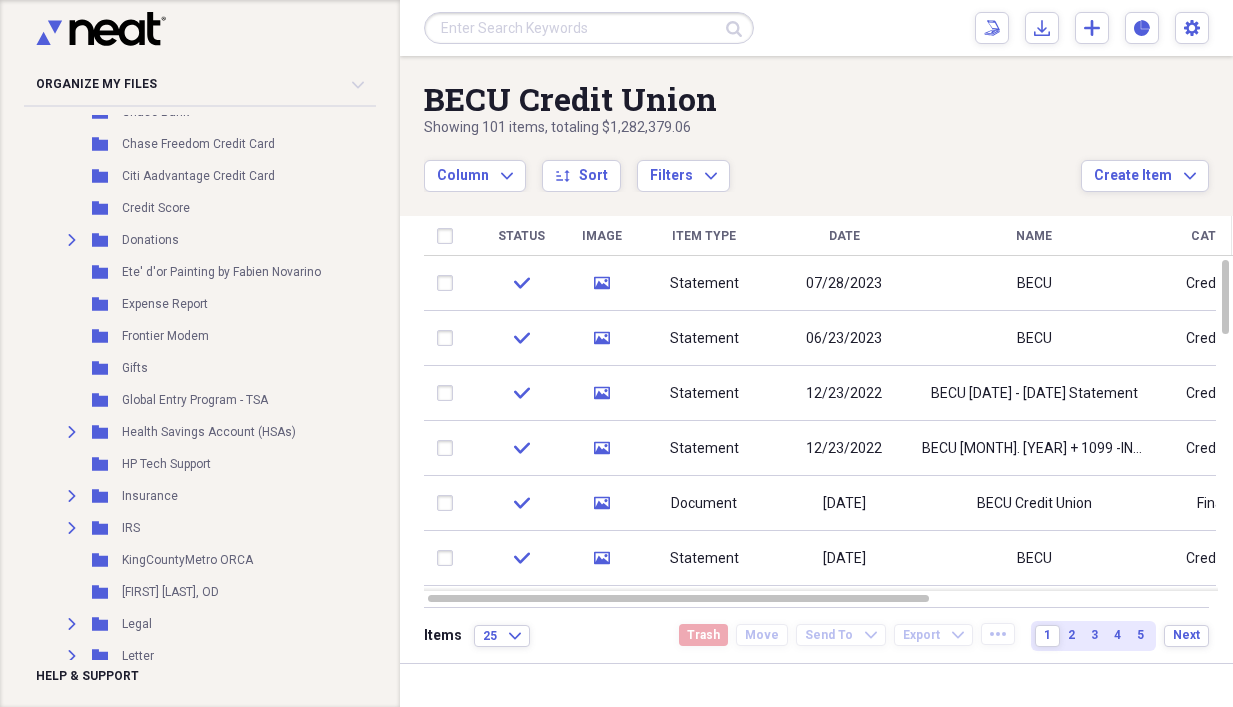 scroll, scrollTop: 2100, scrollLeft: 0, axis: vertical 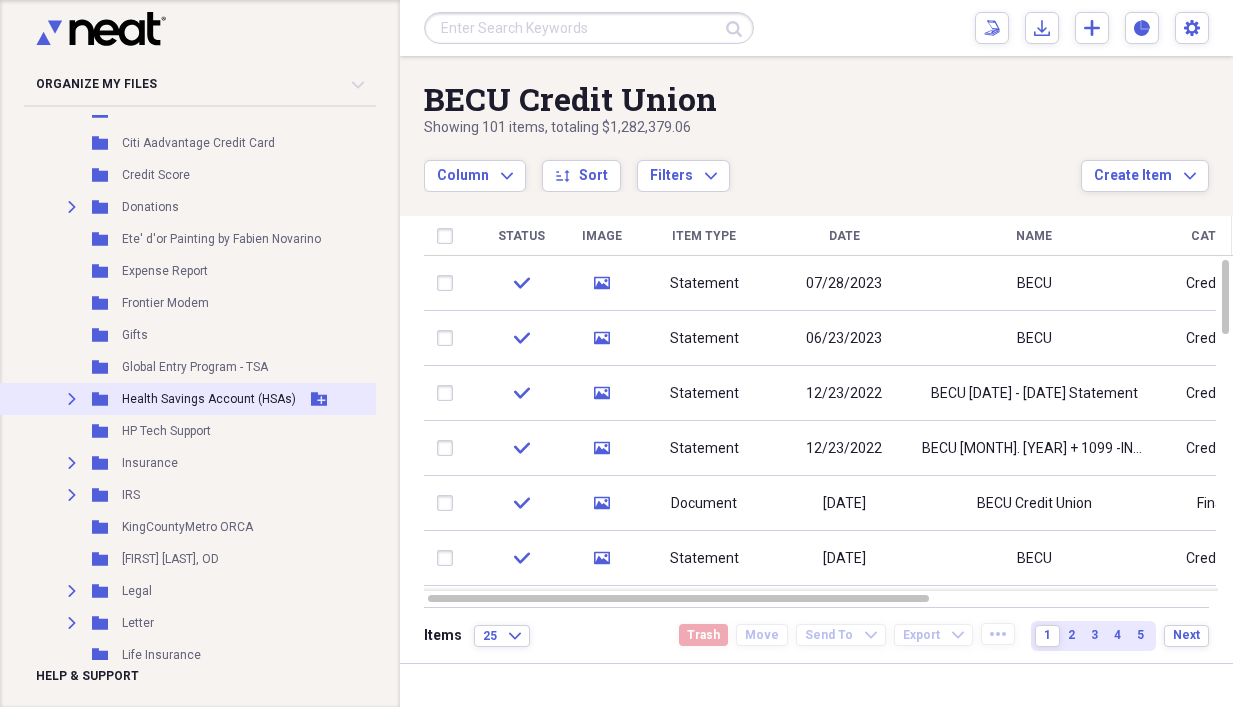 click 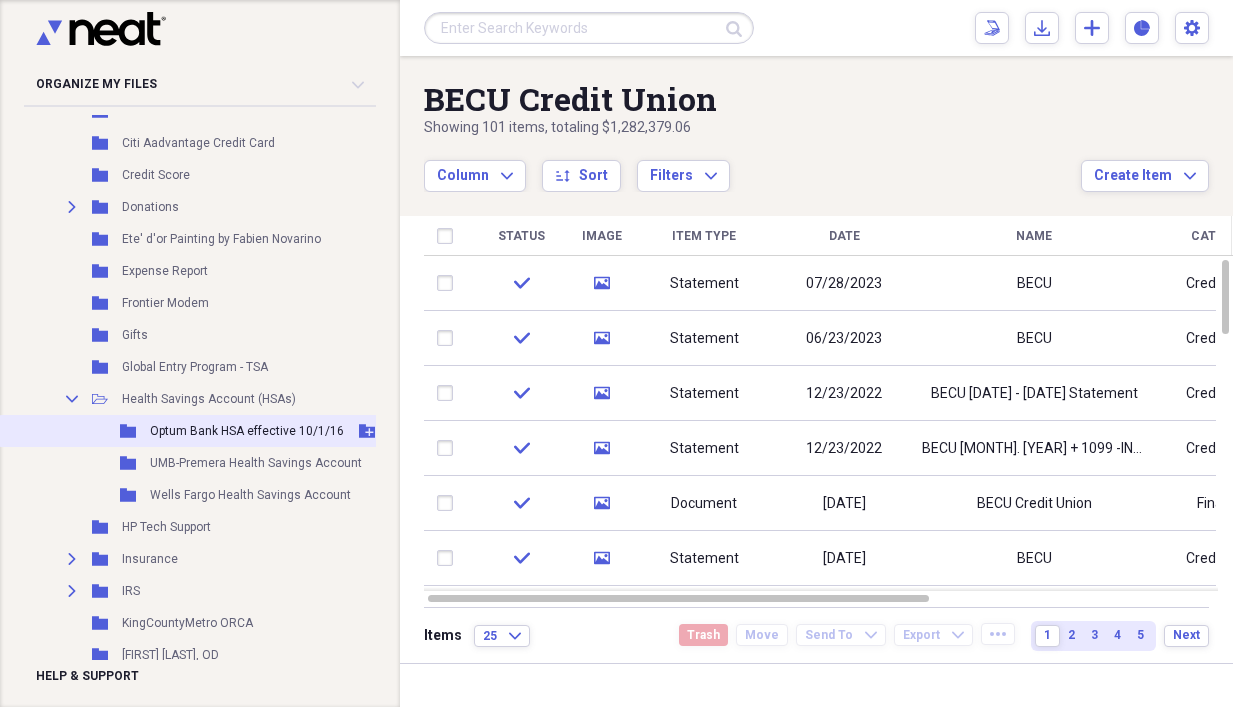 click on "Folder Optum Bank HSA effective [DATE] Add Folder" at bounding box center (268, 431) 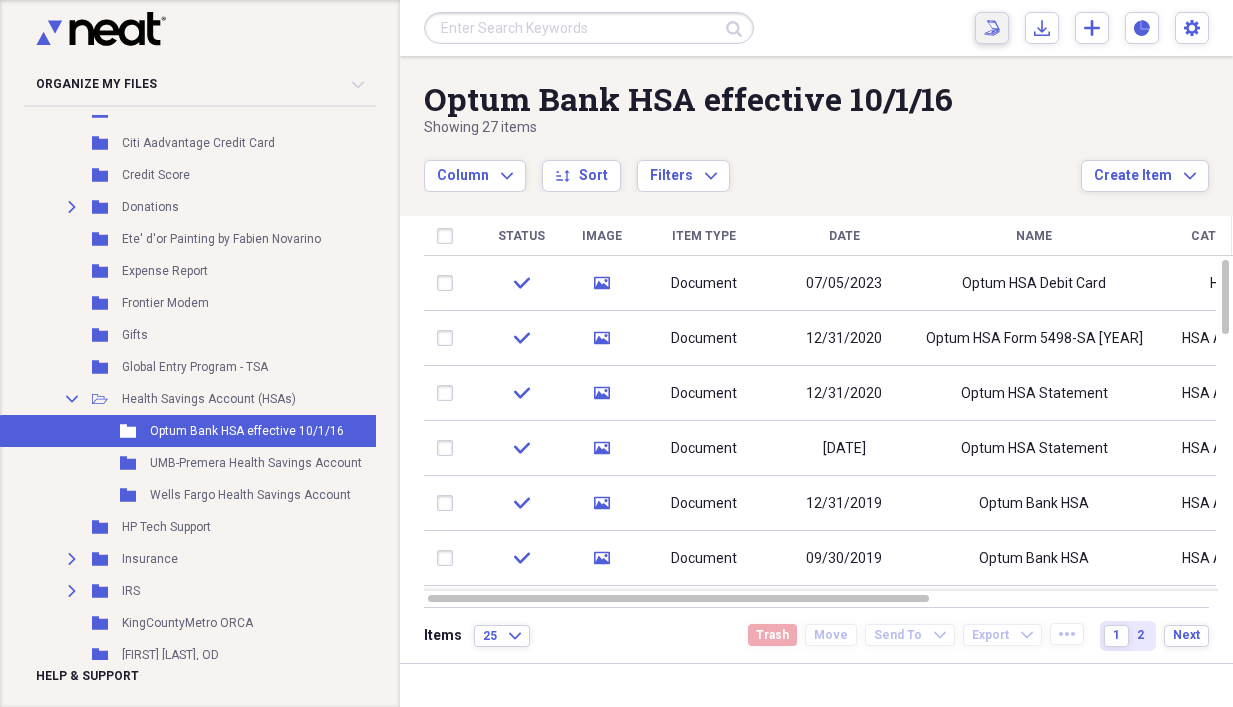 click on "Scan Scan" at bounding box center (992, 28) 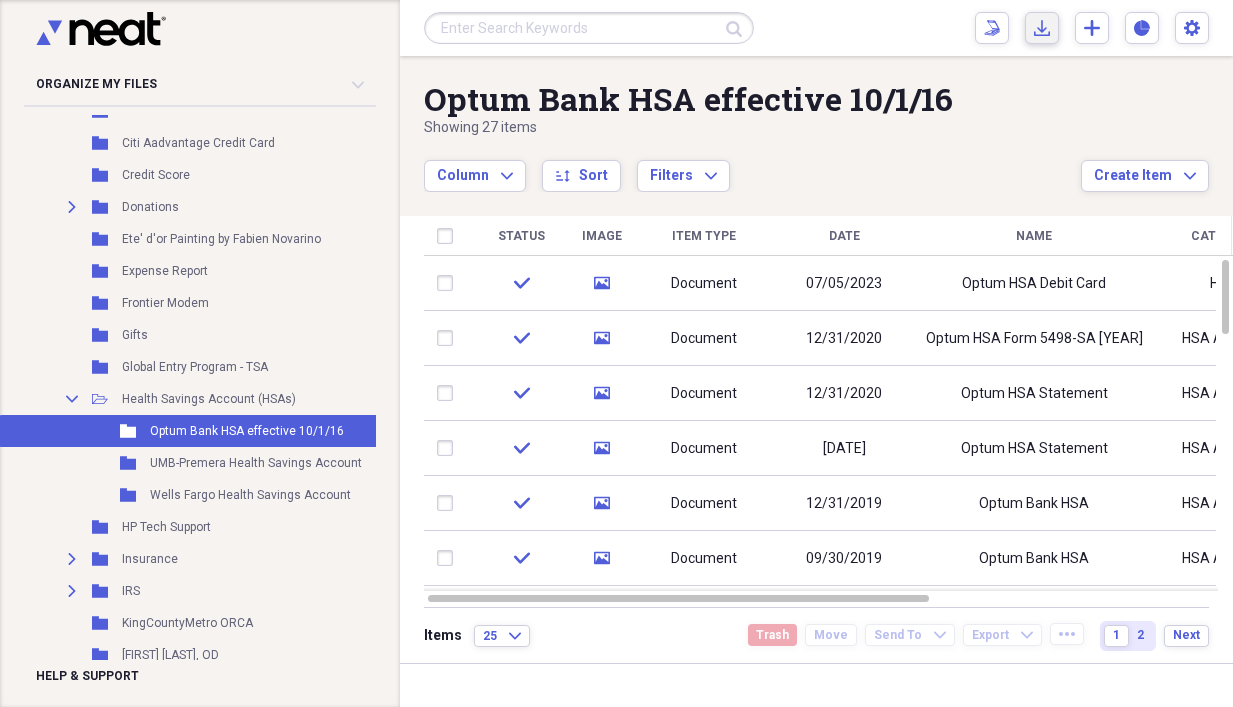 click on "Import" 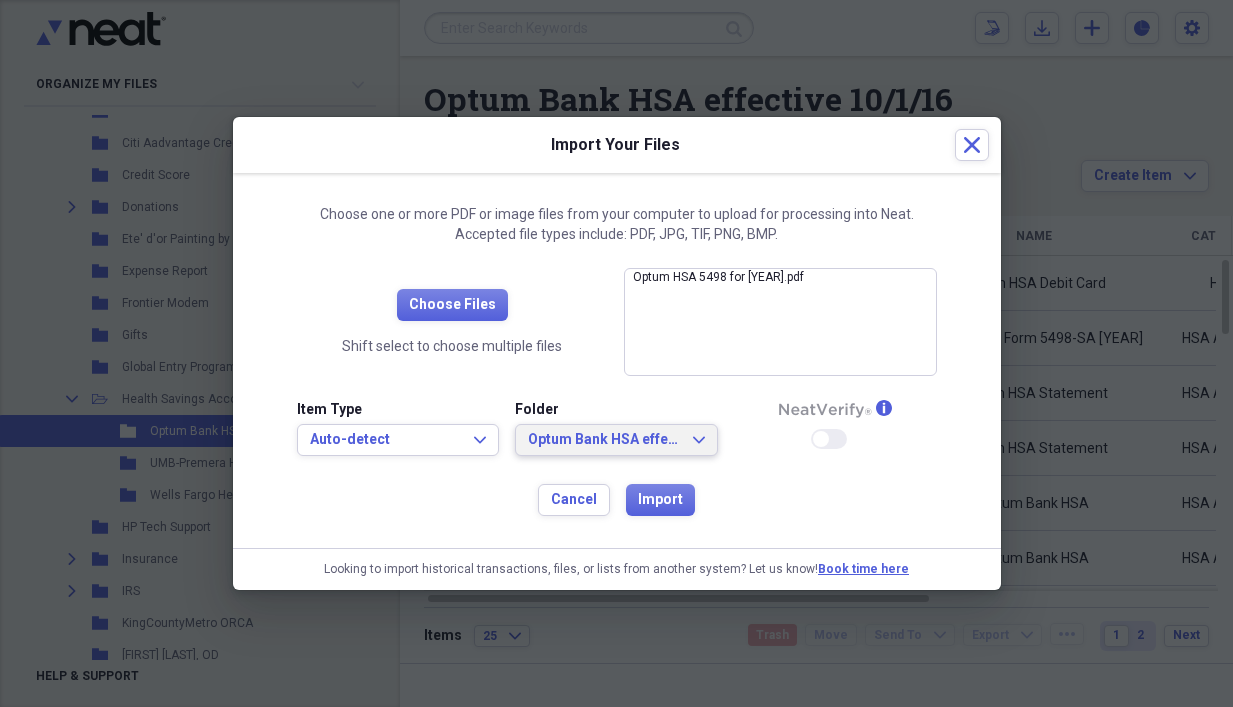 click 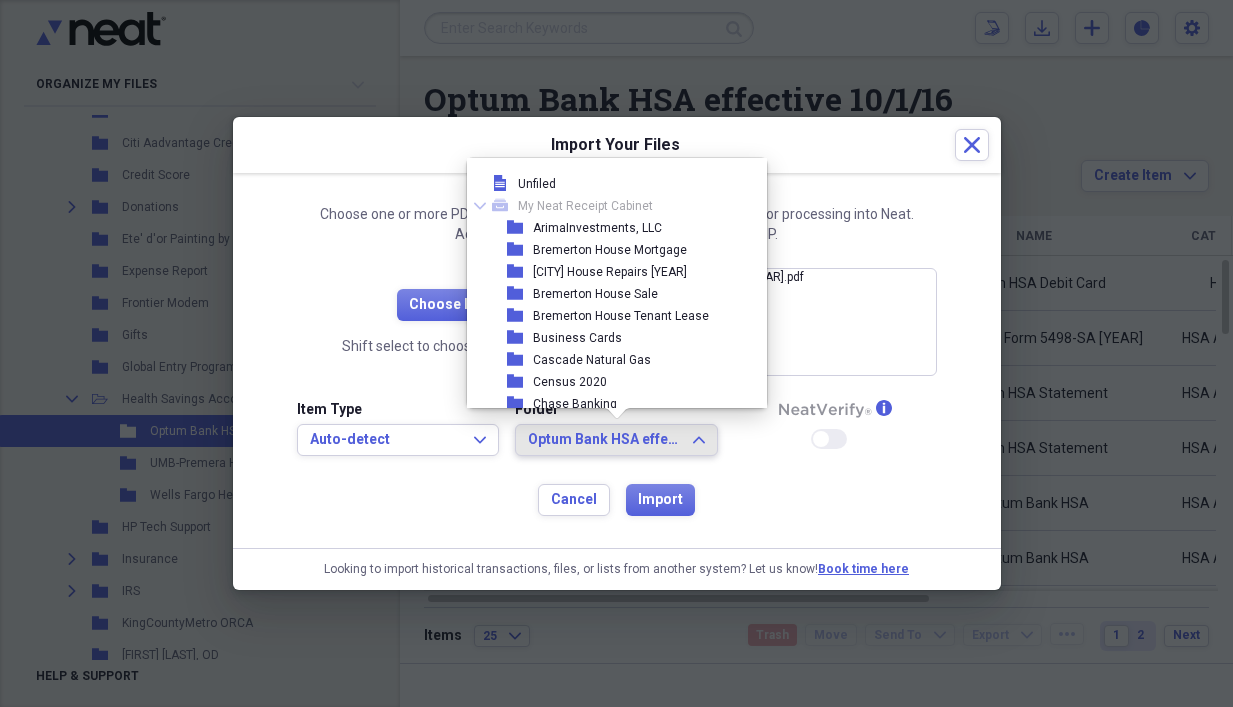 scroll, scrollTop: 1485, scrollLeft: 0, axis: vertical 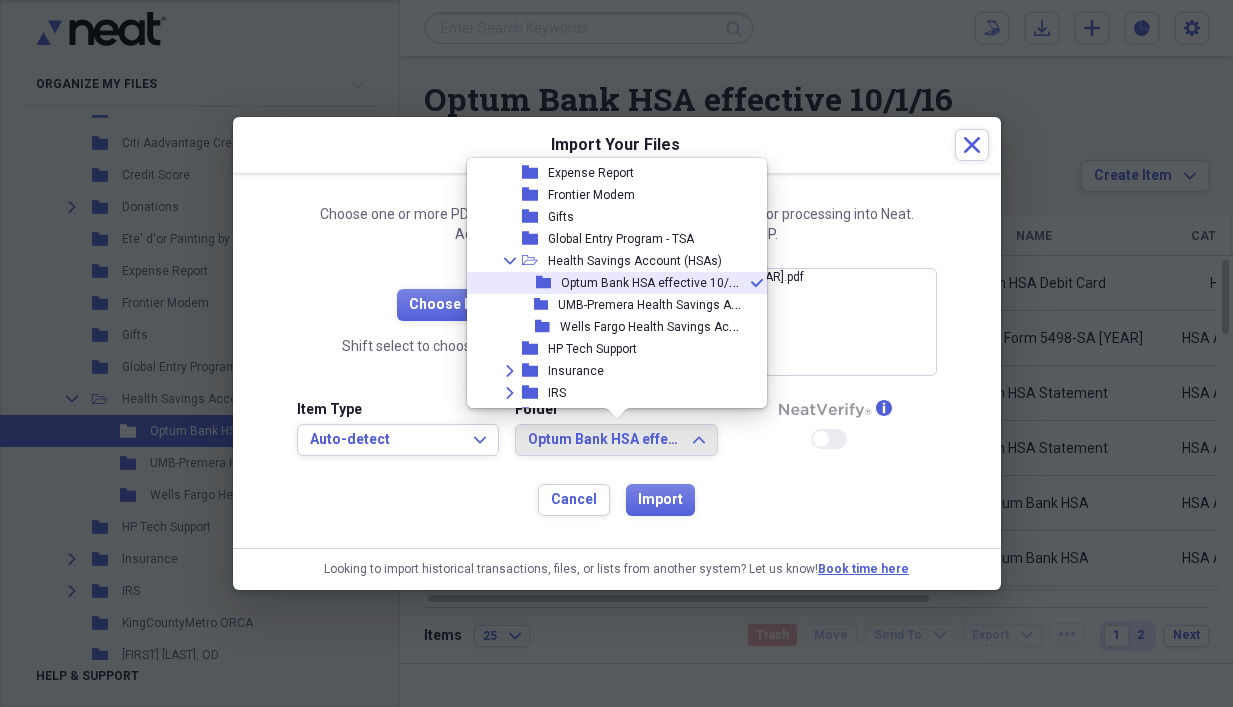 click on "Choose Files Shift select to choose multiple files Optum HSA 5498 for [YEAR].pdf close Item Type Auto-detect Expand Folder Optum Bank HSA effective [DATE] Expand info Enable Neat Verify Cancel Import" at bounding box center (617, 392) 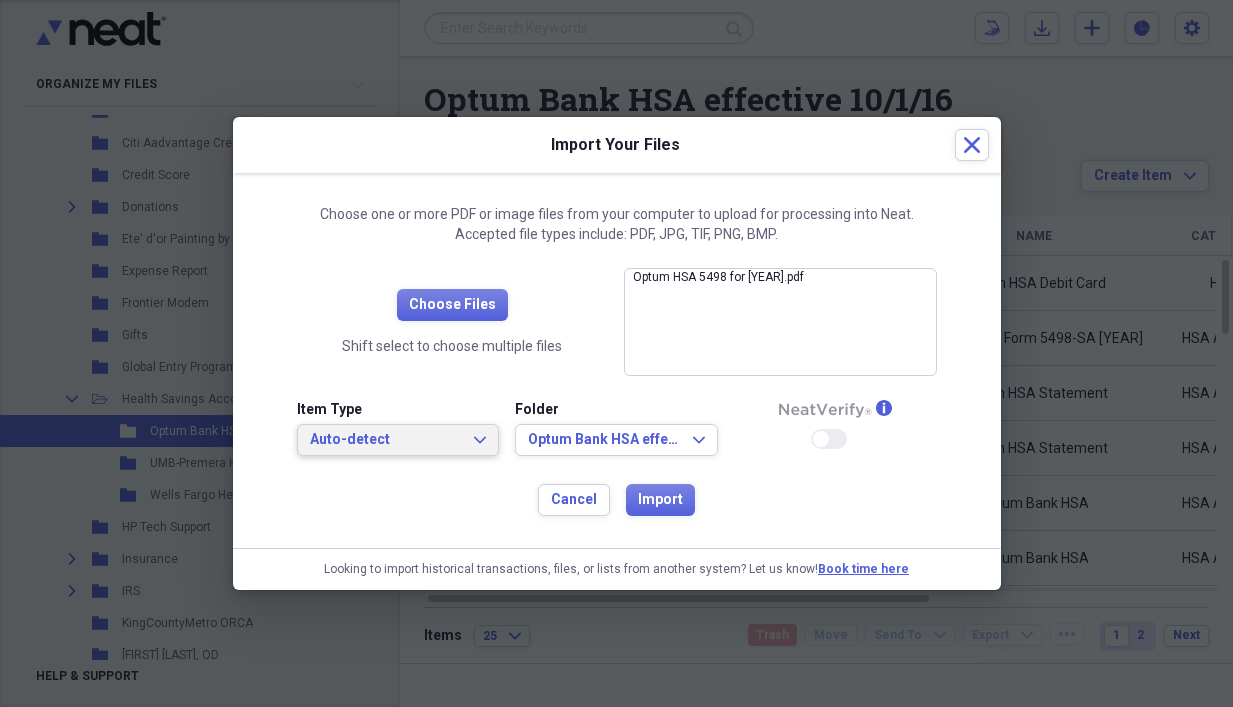 click on "Expand" 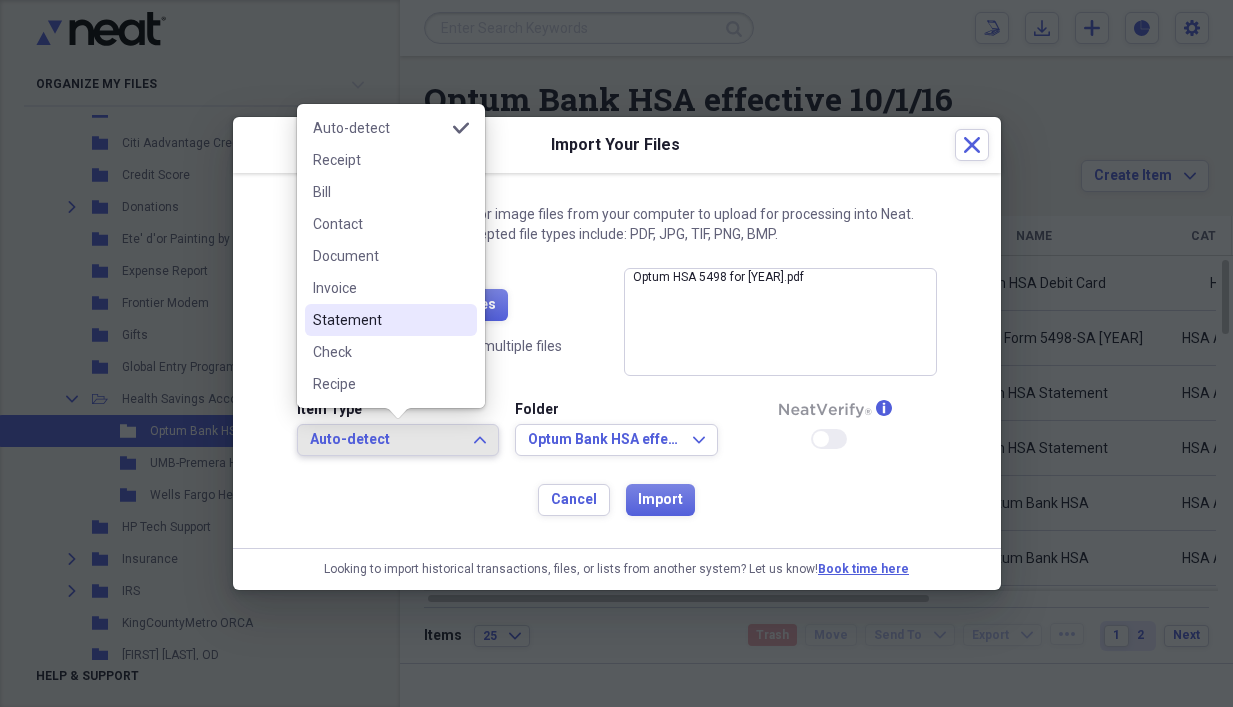 click on "Statement" at bounding box center [379, 320] 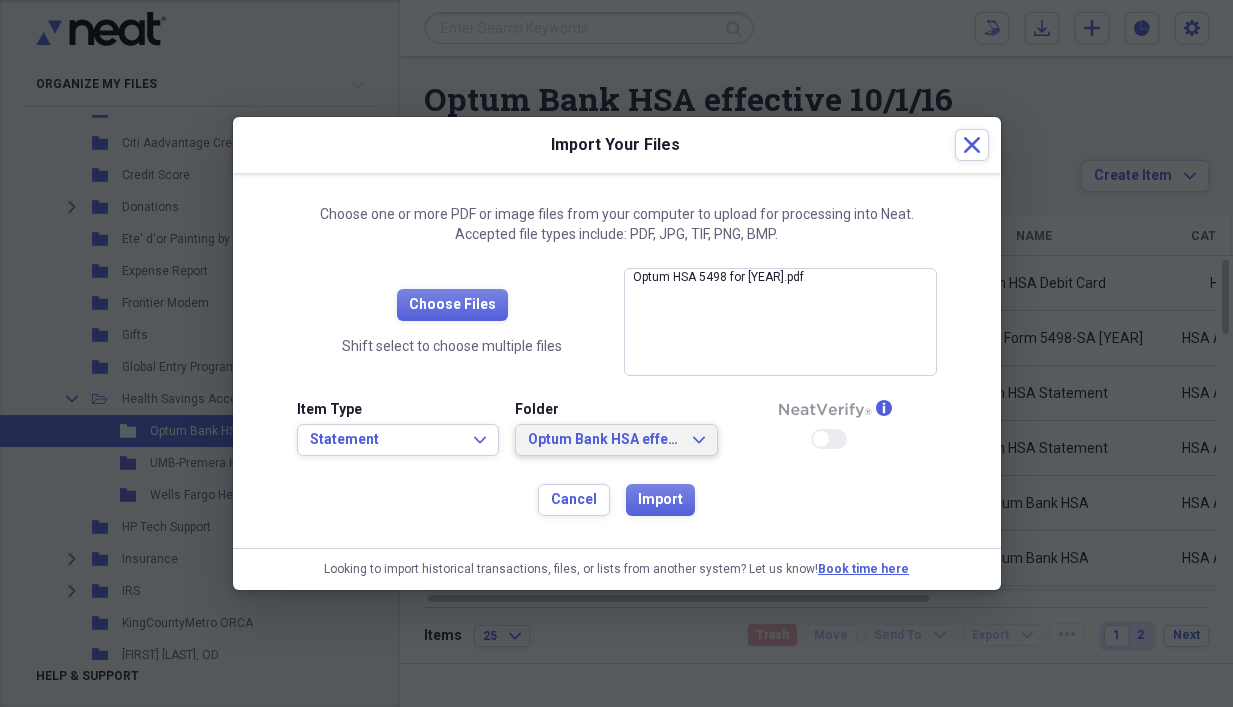 click on "Expand" 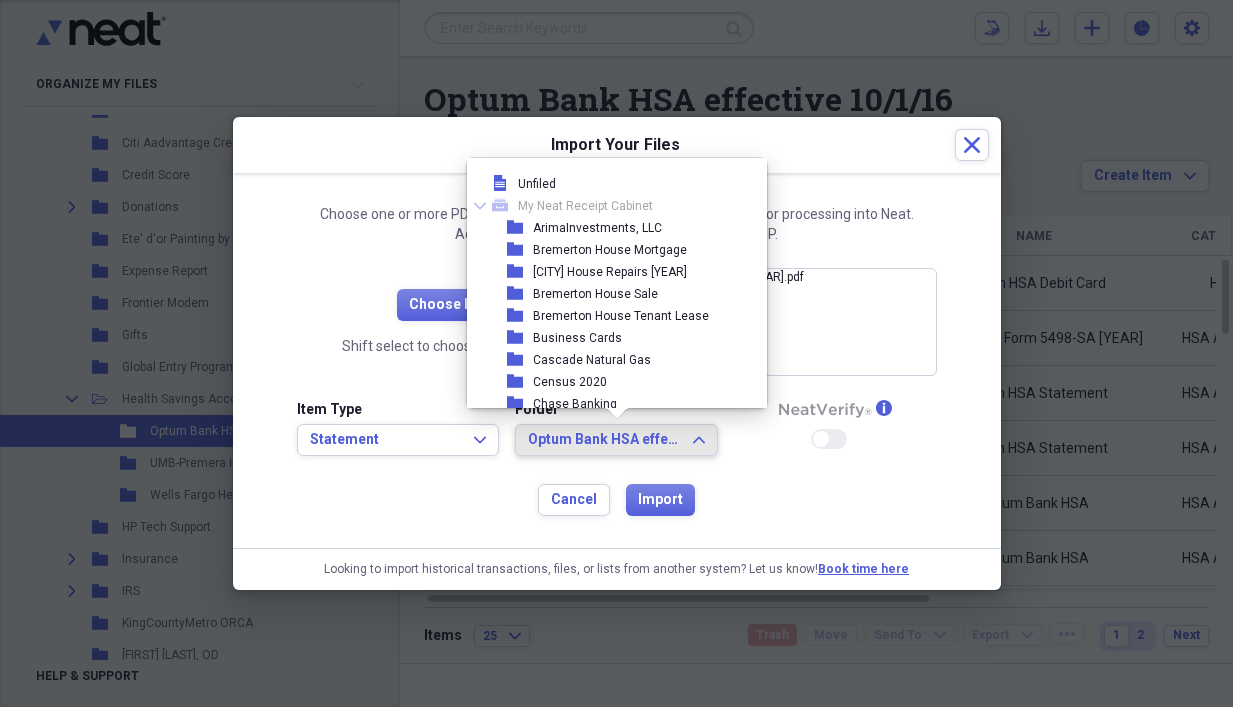 scroll, scrollTop: 1485, scrollLeft: 0, axis: vertical 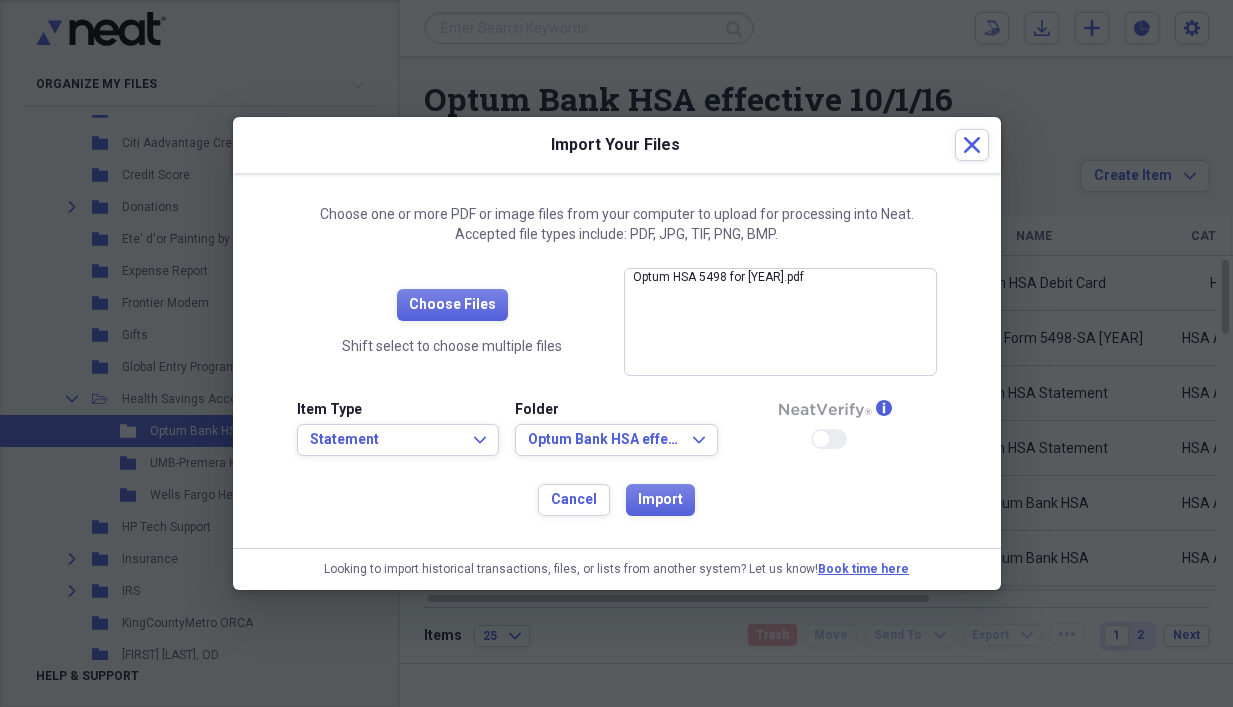 click on "Choose Files Shift select to choose multiple files Optum HSA 5498 for [YEAR].pdf close Item Type Statement Expand Folder Optum Bank HSA effective [DATE] Expand info Enable Neat Verify Cancel Import" at bounding box center (617, 392) 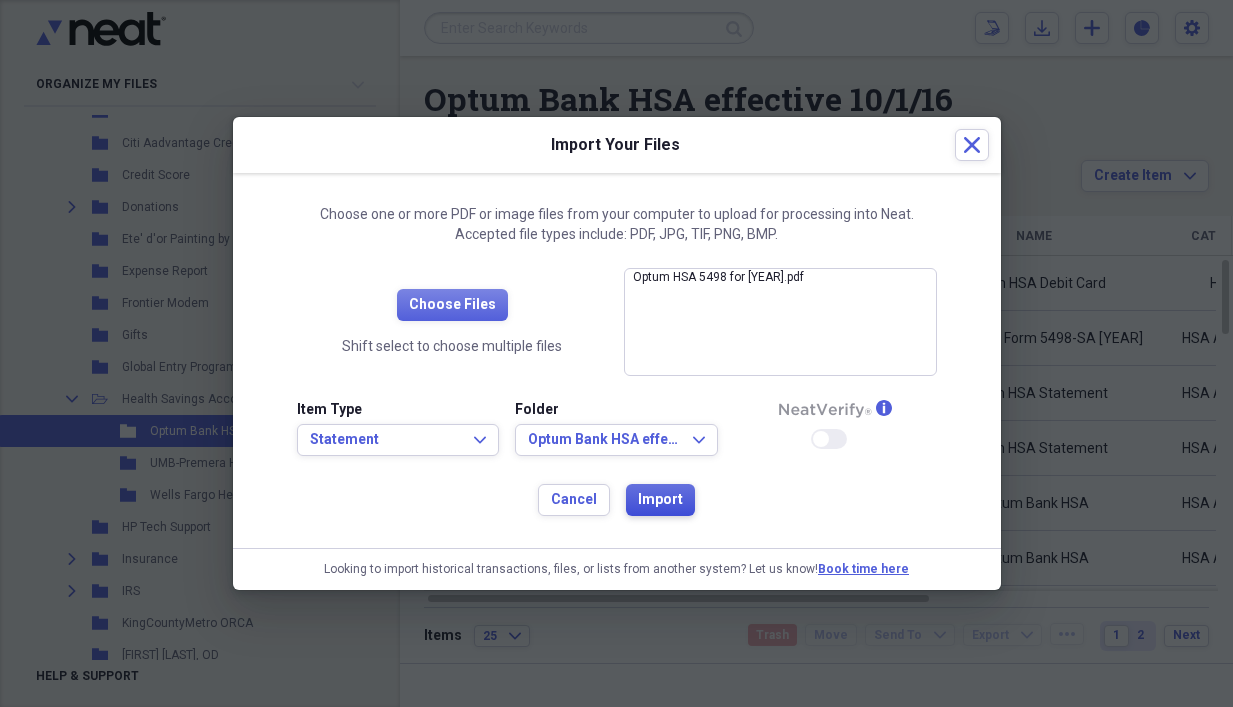 click on "Import" at bounding box center [660, 500] 